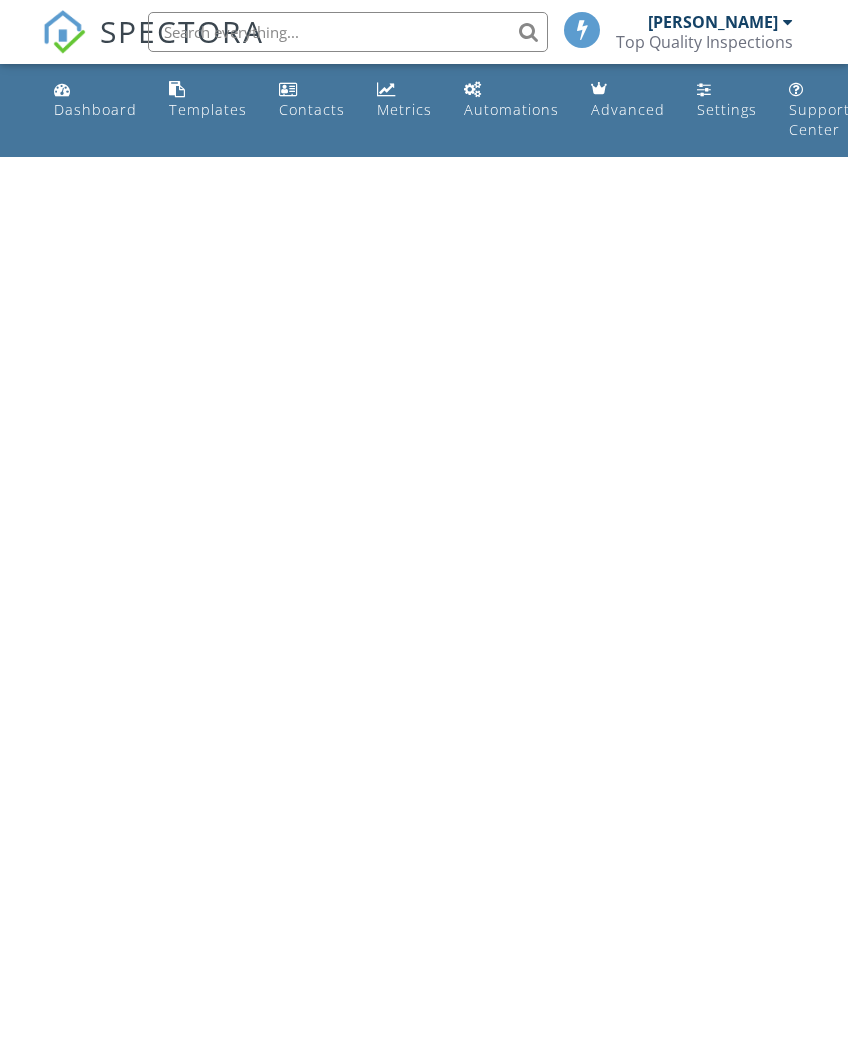 scroll, scrollTop: 0, scrollLeft: 0, axis: both 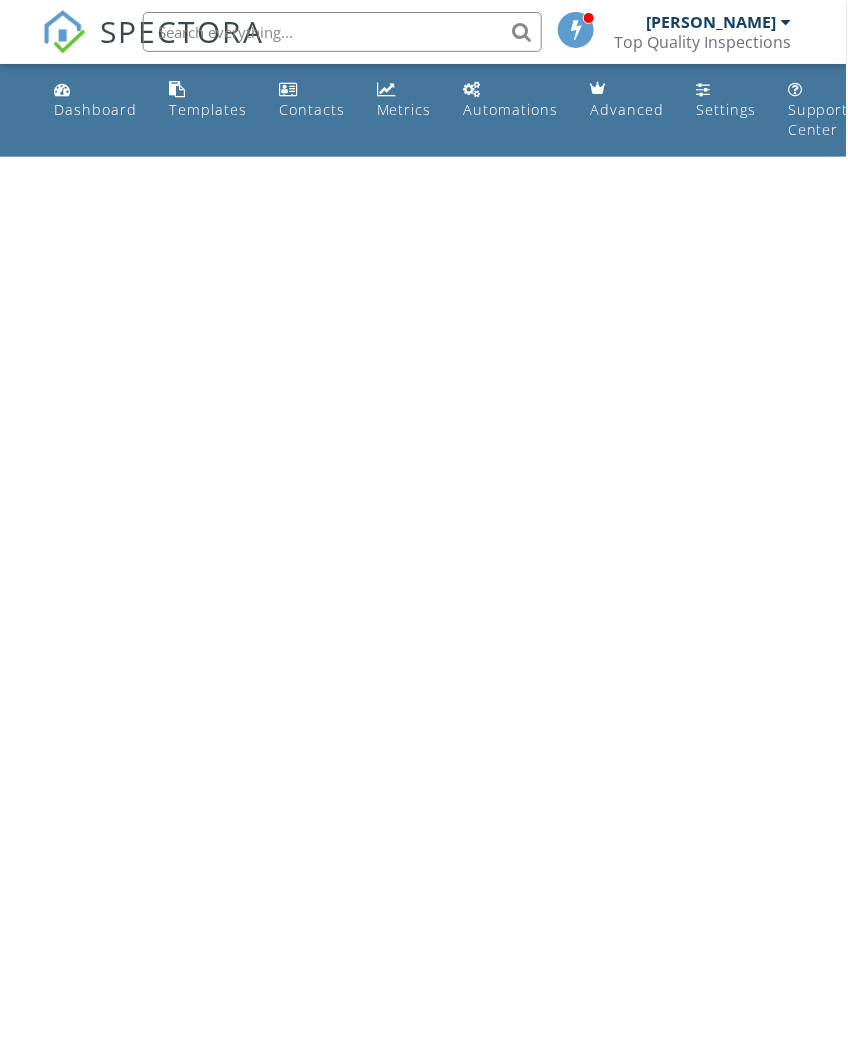click on "Dashboard" at bounding box center (95, 109) 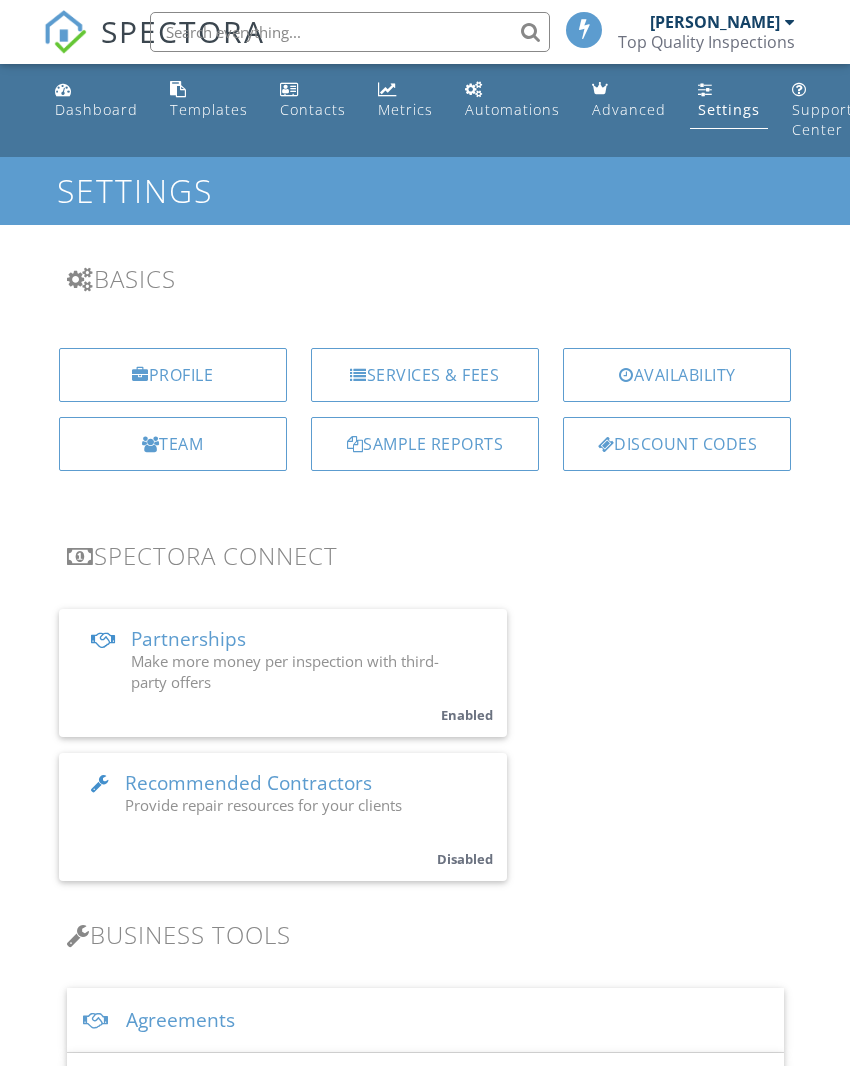 scroll, scrollTop: 3, scrollLeft: 0, axis: vertical 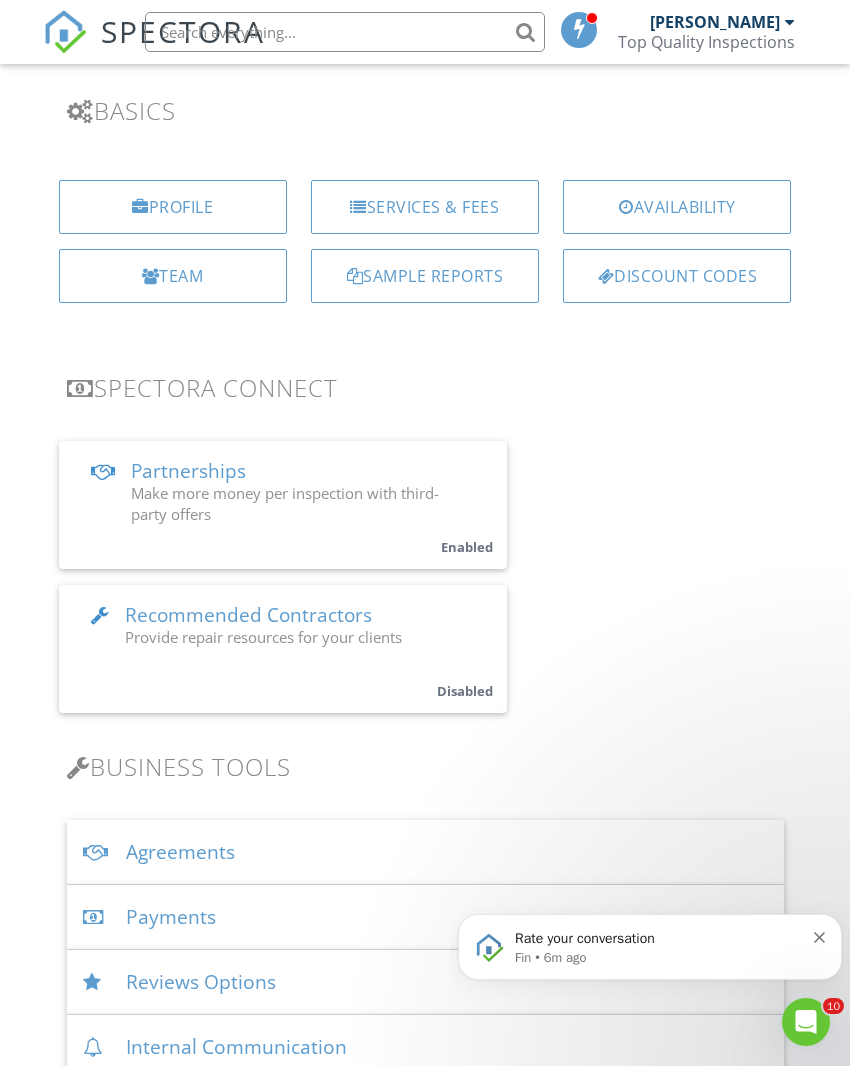 click on "Services & Fees" at bounding box center [425, 207] 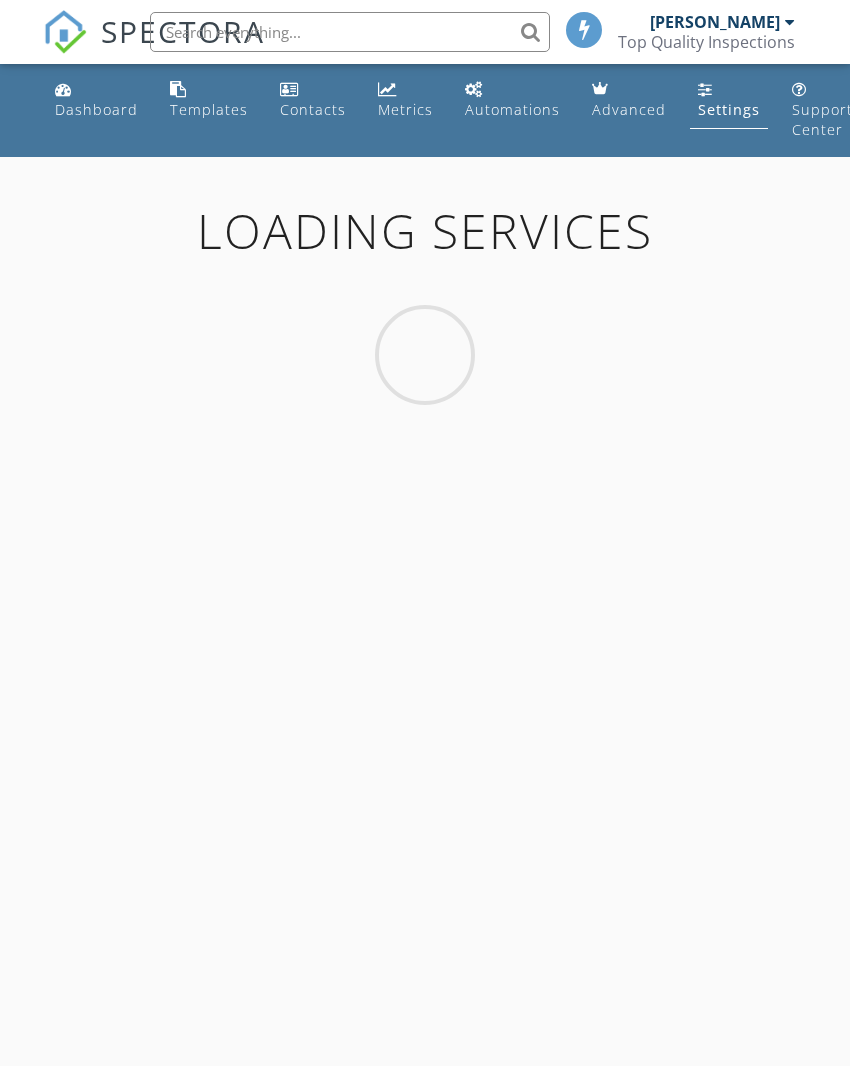 scroll, scrollTop: 0, scrollLeft: 0, axis: both 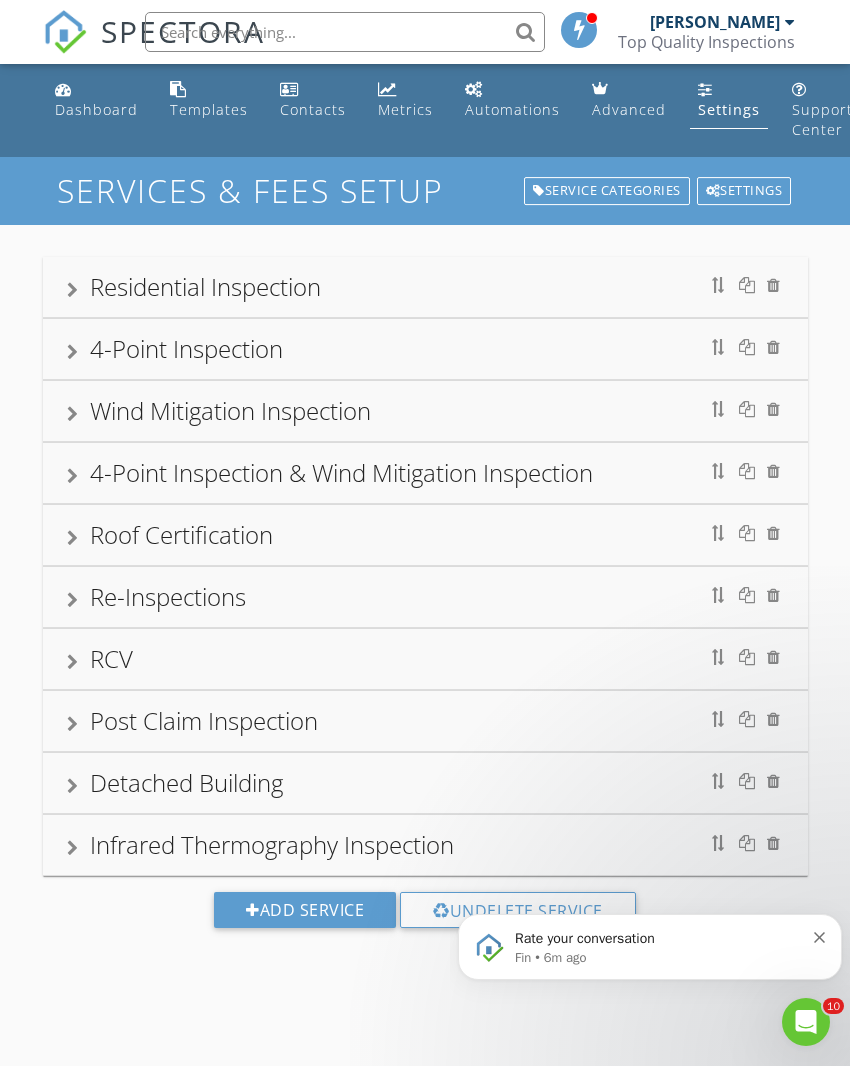 click on "Add Service" at bounding box center [305, 910] 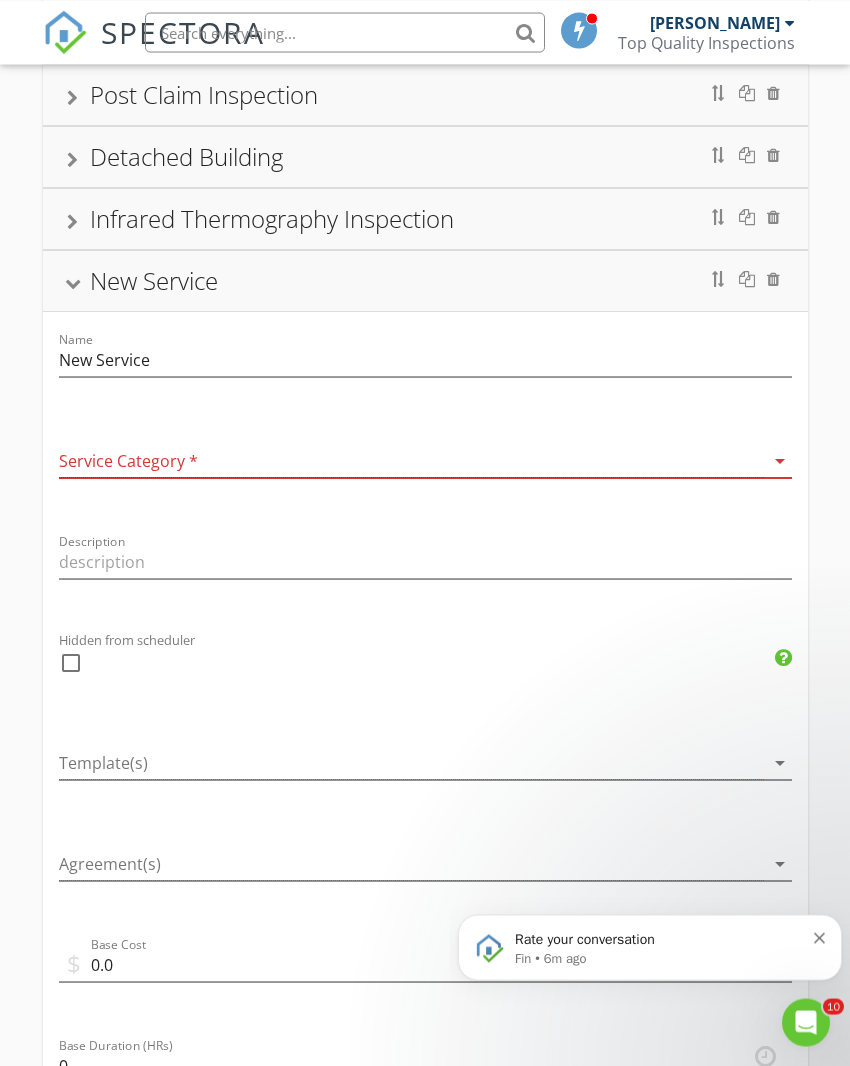 scroll, scrollTop: 625, scrollLeft: 0, axis: vertical 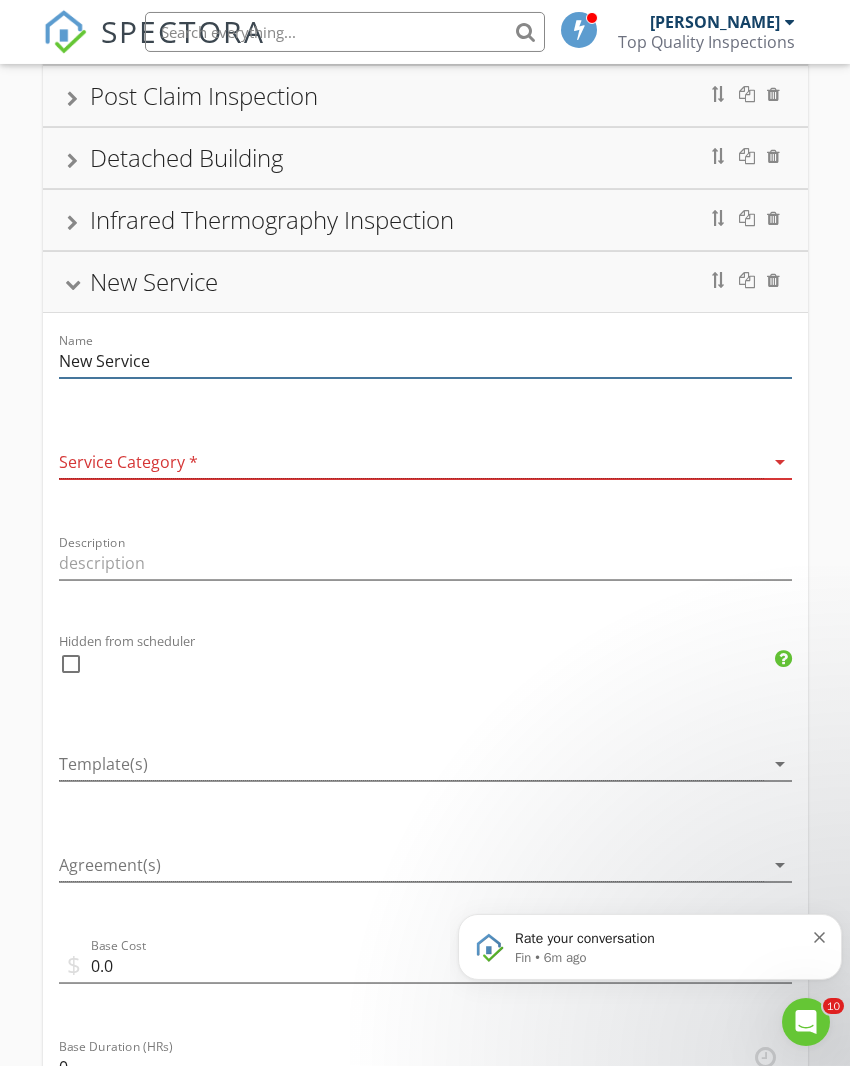 click on "New Service" at bounding box center (425, 361) 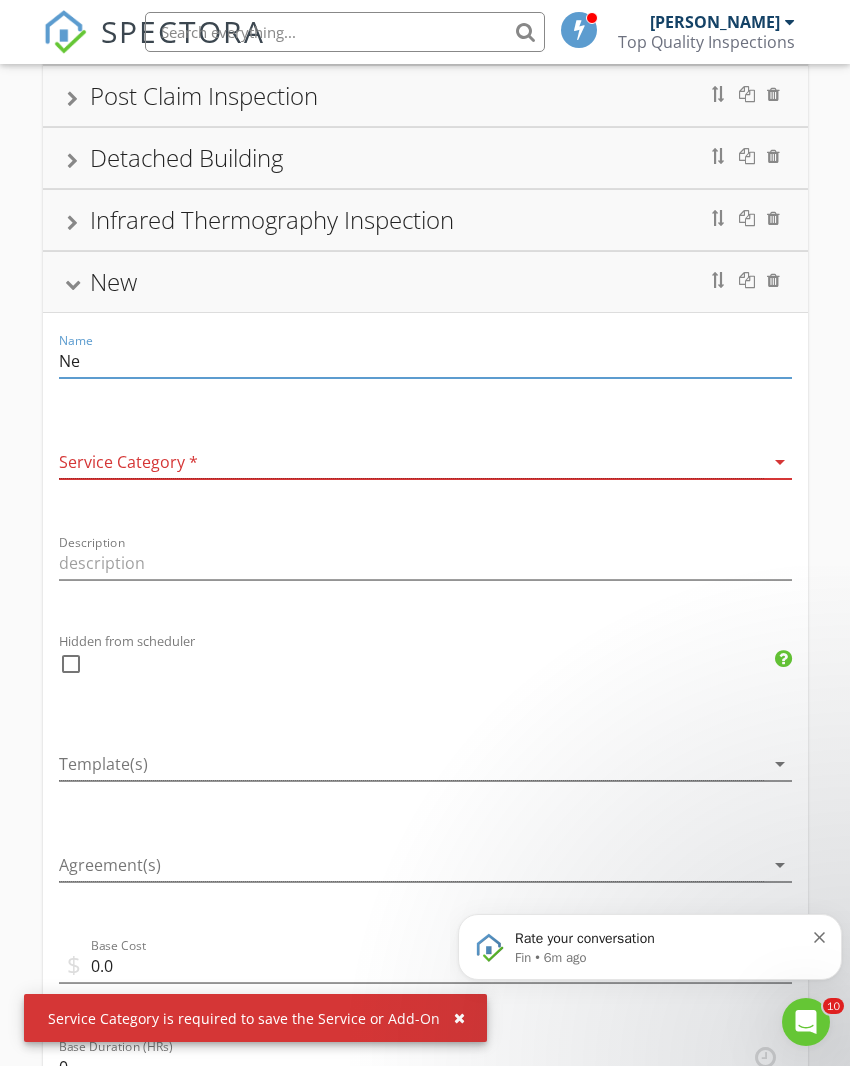 type on "N" 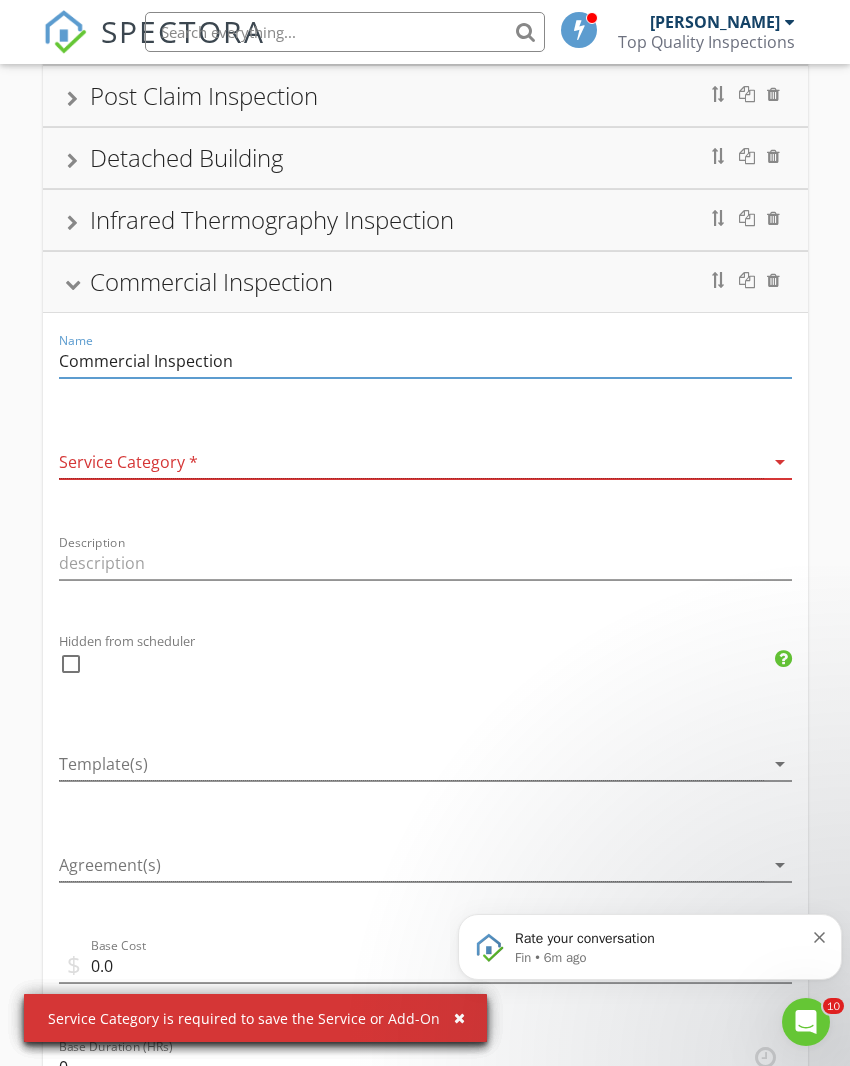type on "Commercial Inspection" 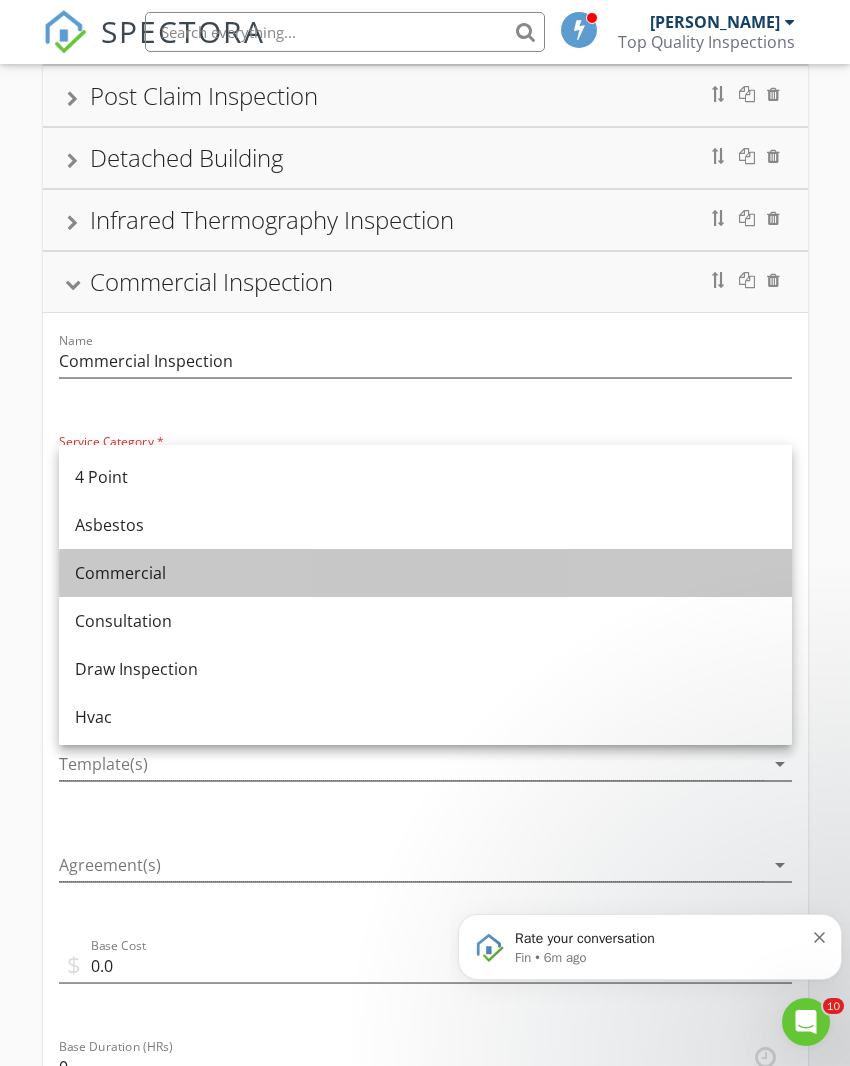 click on "Commercial" at bounding box center (425, 573) 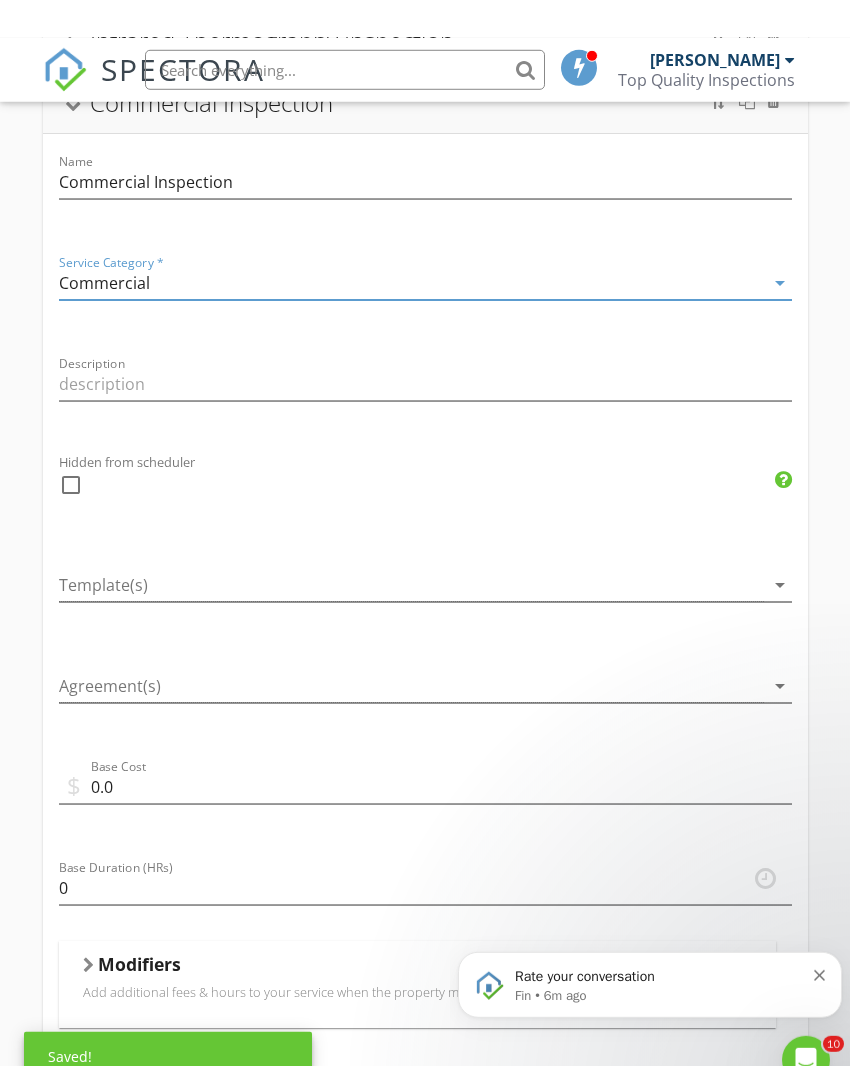 scroll, scrollTop: 842, scrollLeft: 0, axis: vertical 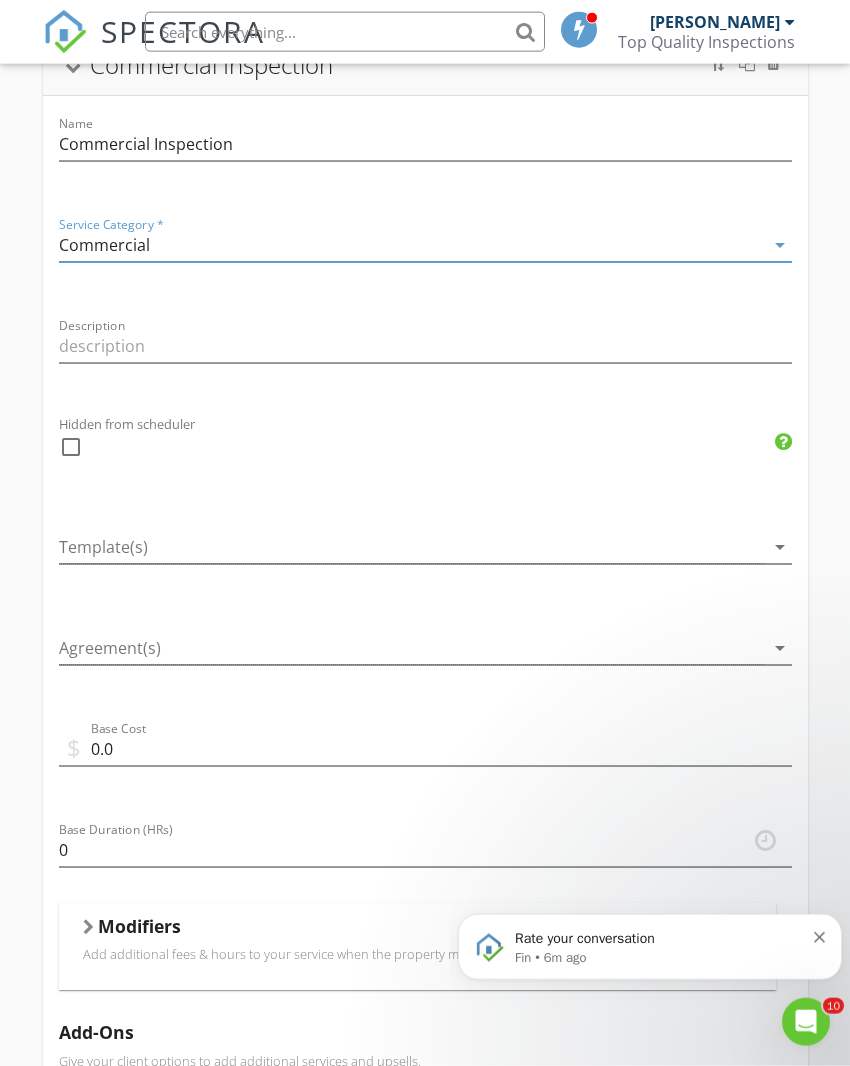 click at bounding box center (411, 547) 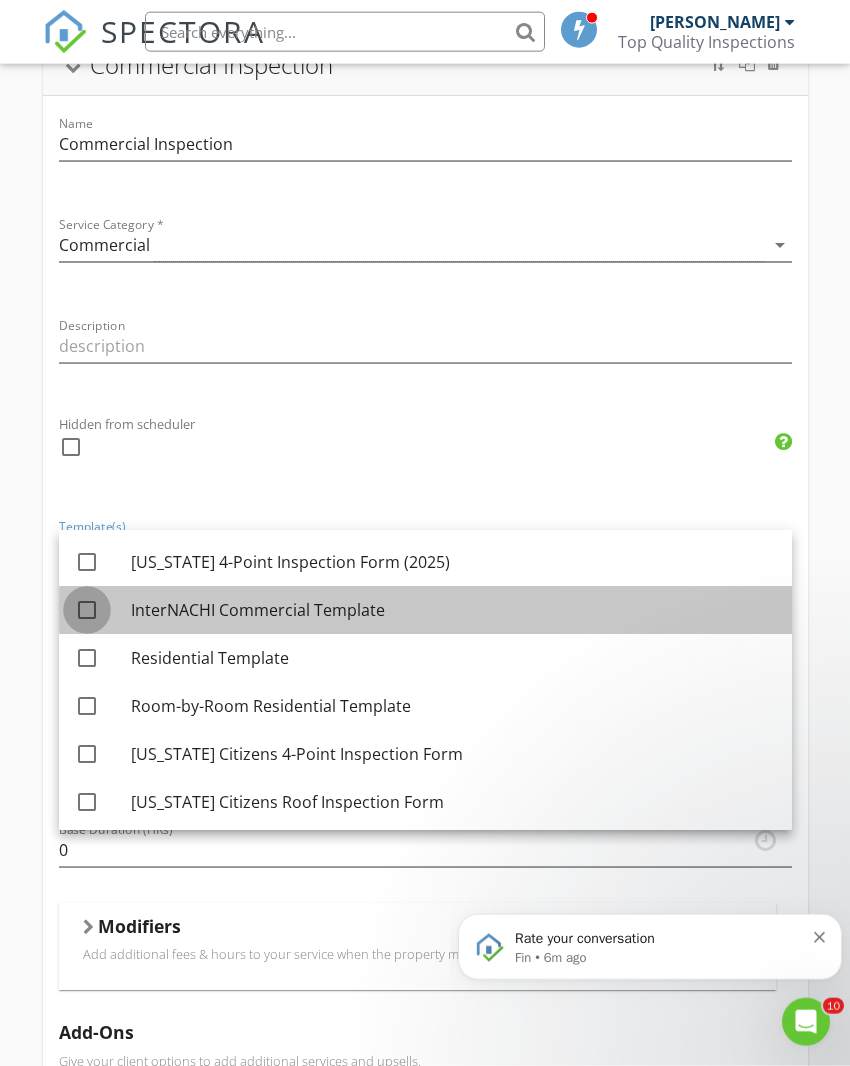 click at bounding box center [87, 610] 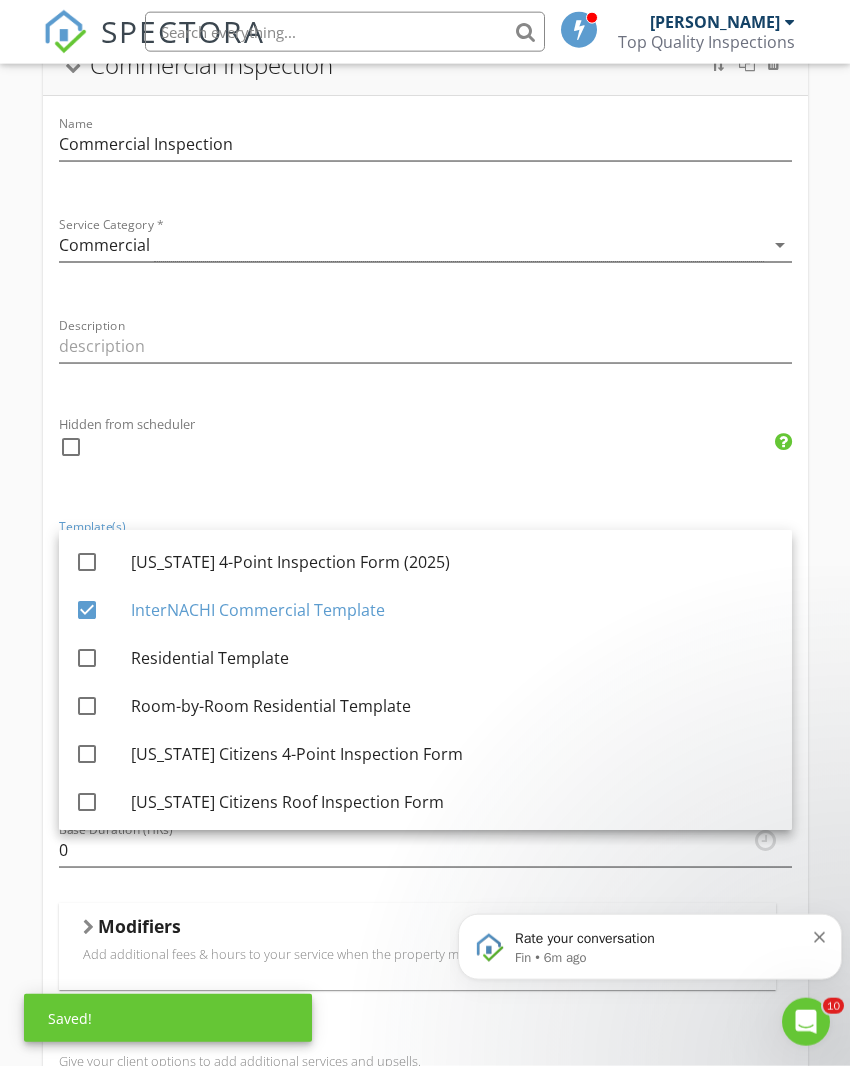 click on "Residential Inspection         4-Point Inspection         Wind Mitigation Inspection         4-Point Inspection & Wind Mitigation Inspection         Roof Certification         Re-Inspections         RCV         Post Claim Inspection         Detached Building         Infrared Thermography Inspection         Commercial Inspection    Name Commercial Inspection   Service Category * Commercial arrow_drop_down   Description   Hidden from scheduler   check_box_outline_blank     Template(s) InterNACHI Commercial Template arrow_drop_down   Agreement(s) arrow_drop_down   $   Base Cost 0.0   Base Duration (HRs) 0               Modifiers
Add additional fees & hours to your service when the
property matches certain criteria like square footage or age.
Modifiers
Add-Ons
Give your client options to add additional services and upsells.
Add-On
Taxes         Partnership Offers" at bounding box center [425, 531] 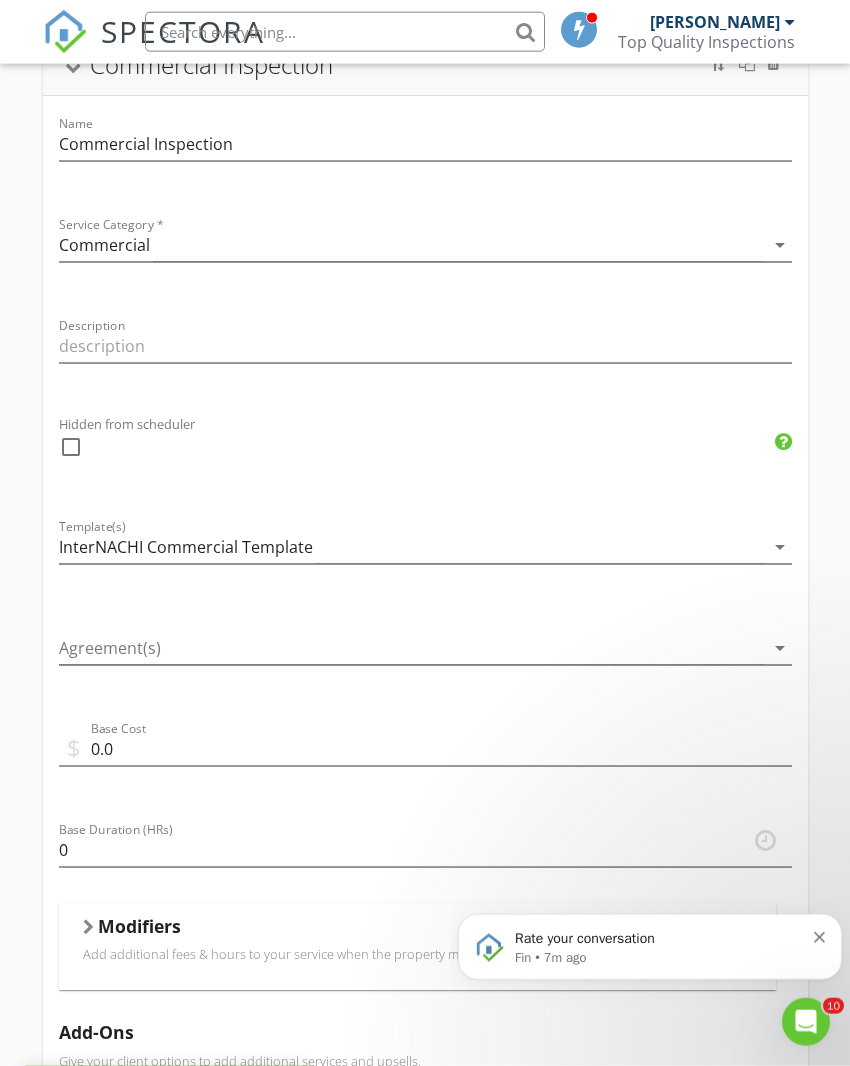 click at bounding box center (411, 648) 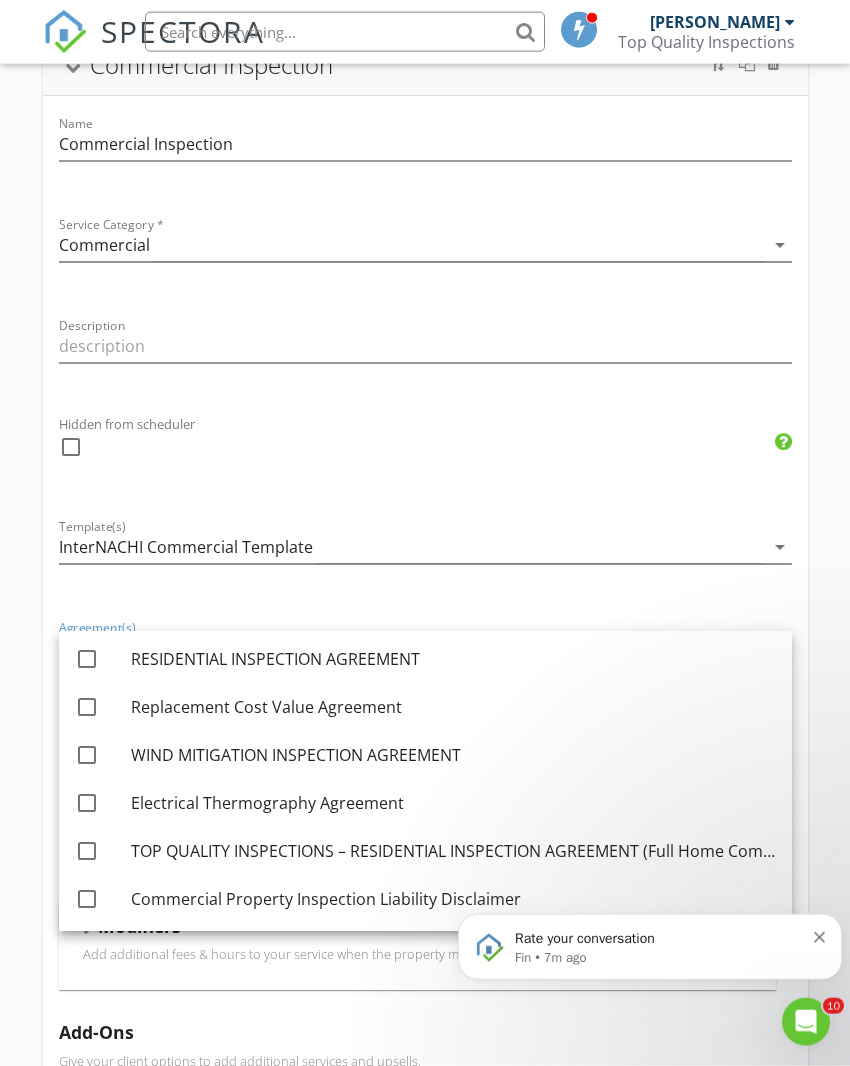 scroll, scrollTop: 196, scrollLeft: 0, axis: vertical 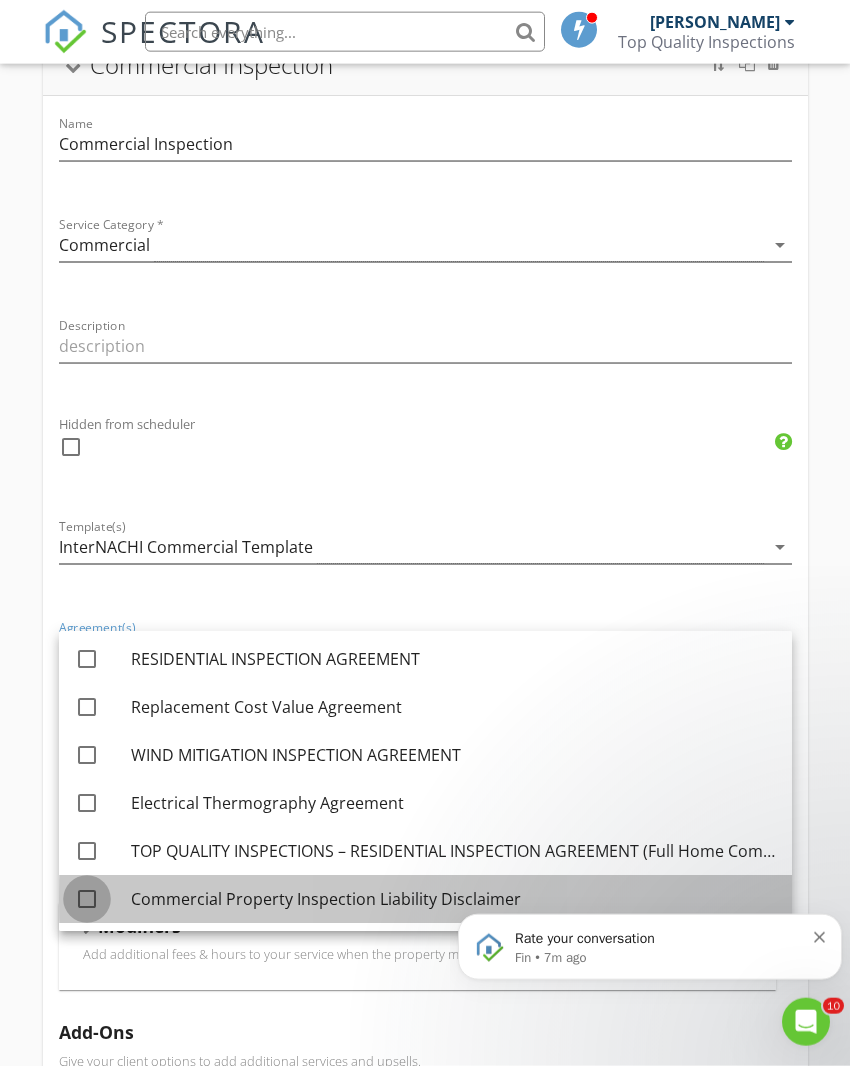 click at bounding box center [87, 899] 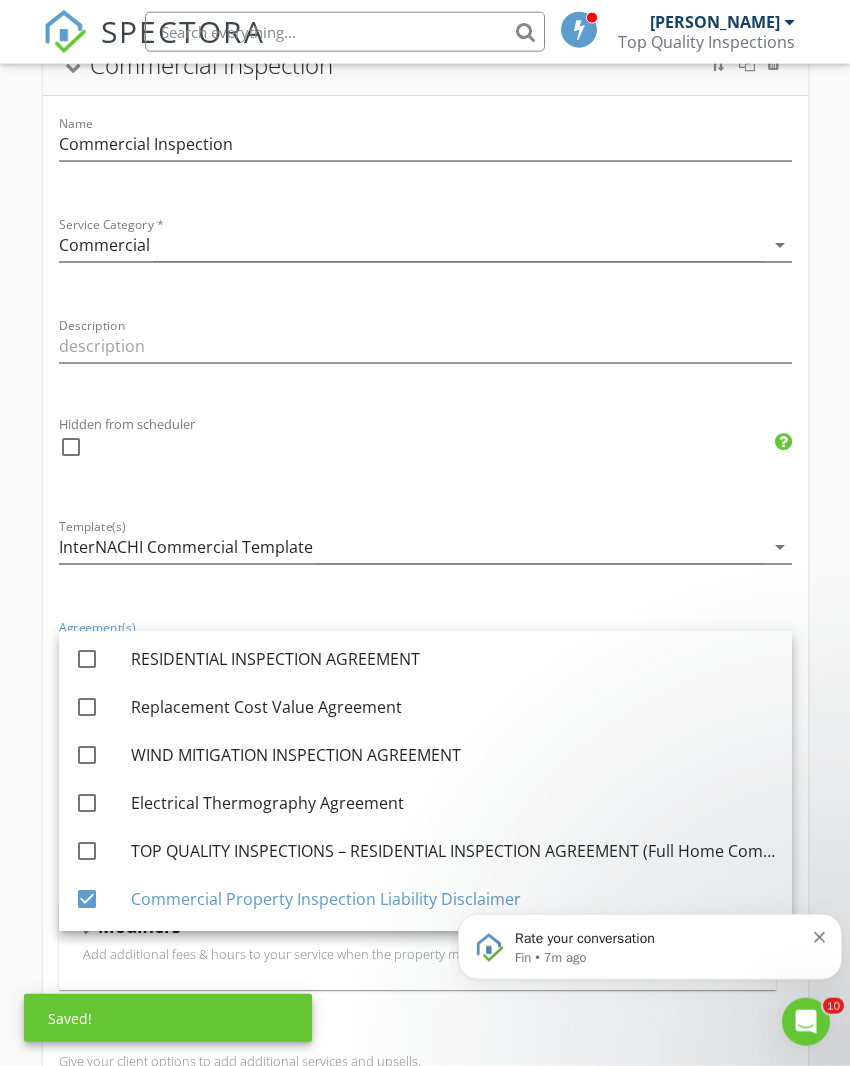 click on "Residential Inspection         4-Point Inspection         Wind Mitigation Inspection         4-Point Inspection & Wind Mitigation Inspection         Roof Certification         Re-Inspections         RCV         Post Claim Inspection         Detached Building         Infrared Thermography Inspection         Commercial Inspection    Name Commercial Inspection   Service Category * Commercial arrow_drop_down   Description   Hidden from scheduler   check_box_outline_blank     Template(s) InterNACHI Commercial Template arrow_drop_down   Agreement(s)  Commercial Property Inspection Liability Disclaimer arrow_drop_down   $   Base Cost 0.0   Base Duration (HRs) 0               Modifiers
Add additional fees & hours to your service when the
property matches certain criteria like square footage or age.
Modifiers
Add-Ons
Give your client options to add additional services and upsells.
Taxes" at bounding box center [425, 531] 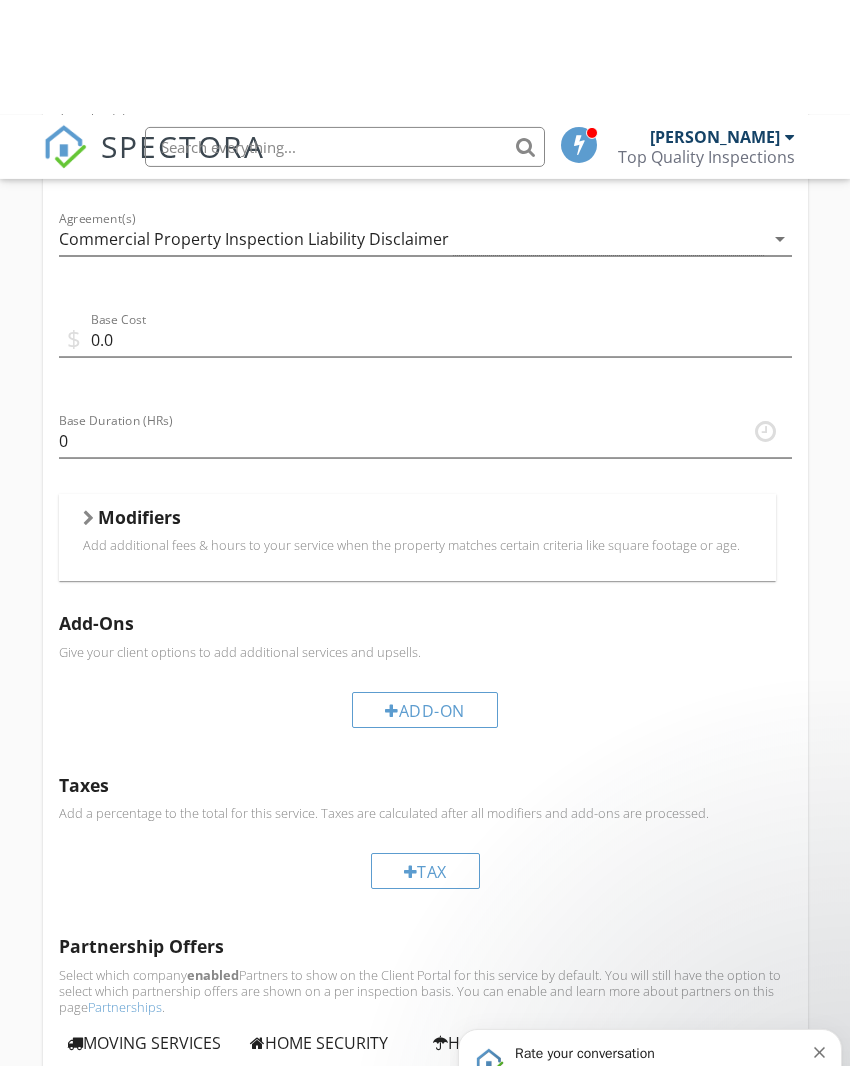 scroll, scrollTop: 1429, scrollLeft: 0, axis: vertical 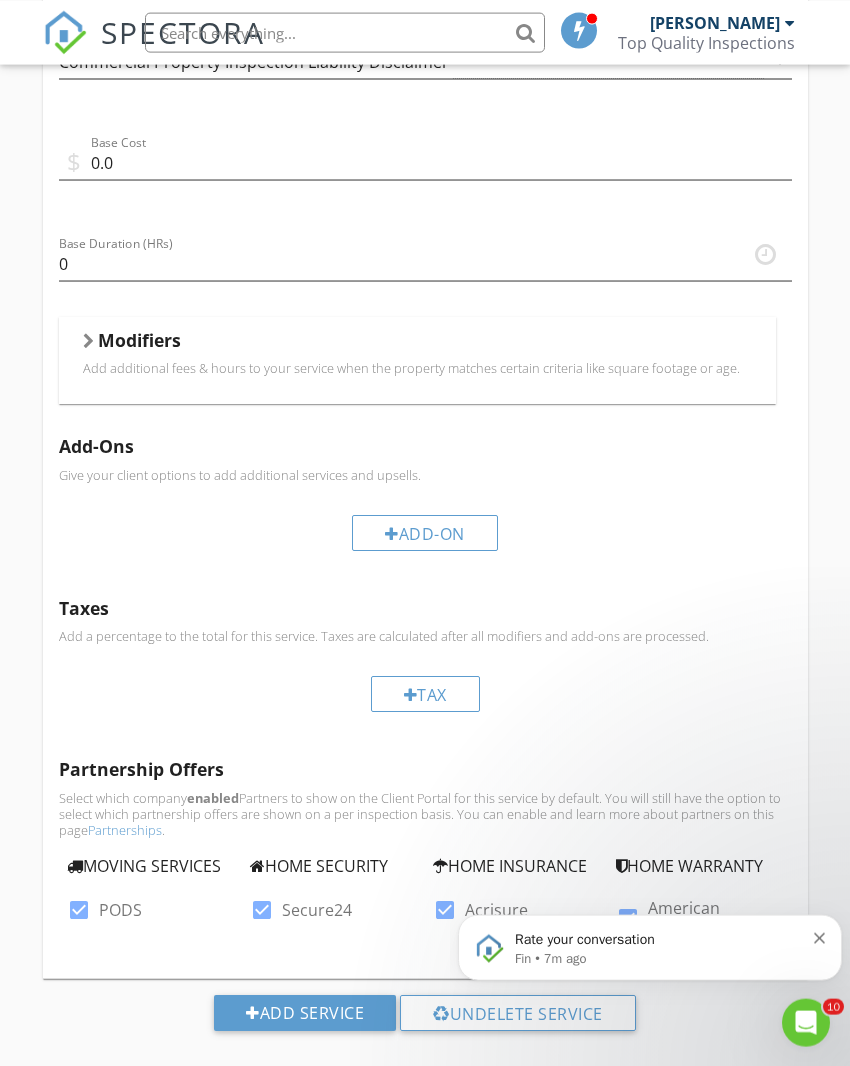 click on "Rate your conversation Fin • 7m ago" at bounding box center (650, 947) 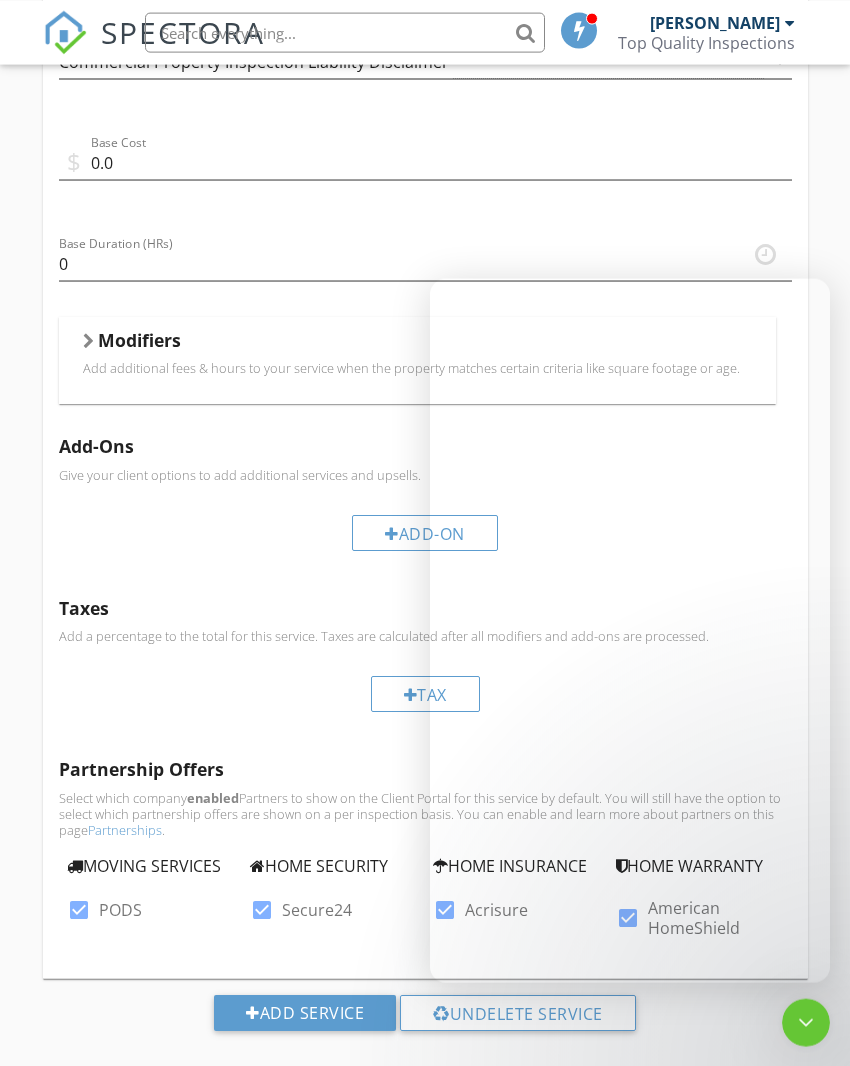 scroll, scrollTop: 1429, scrollLeft: 0, axis: vertical 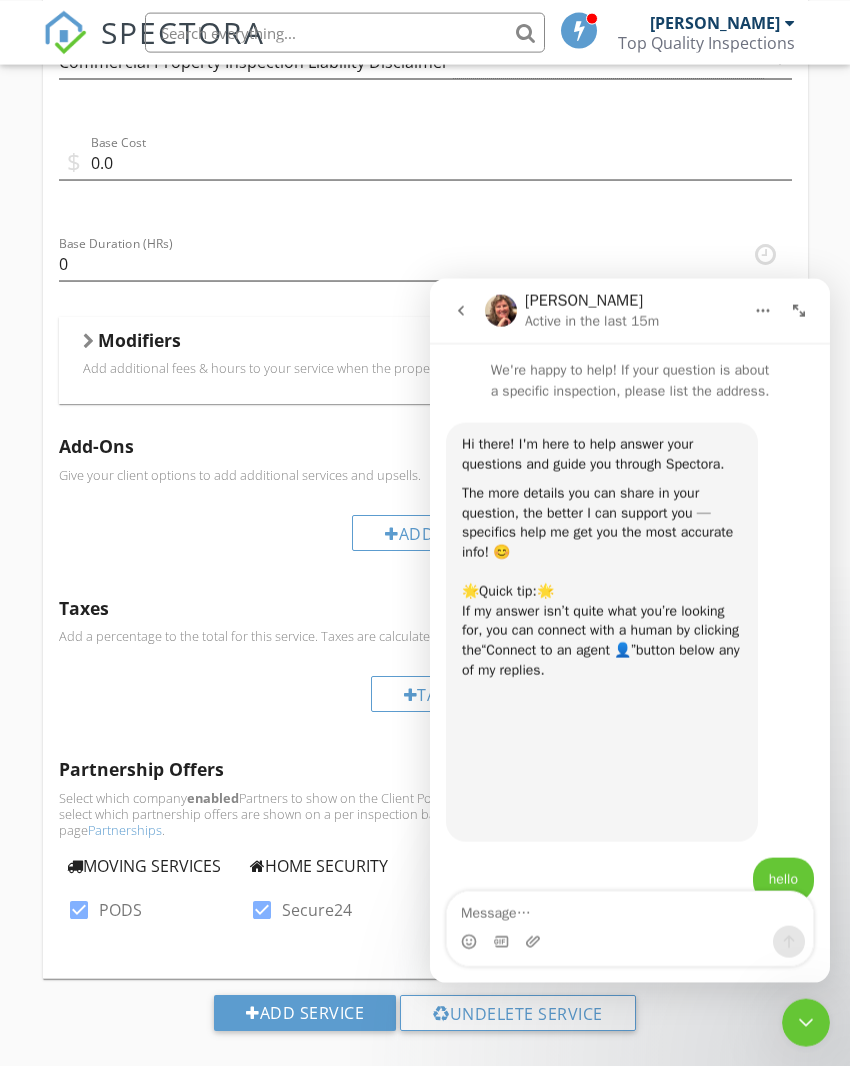 click 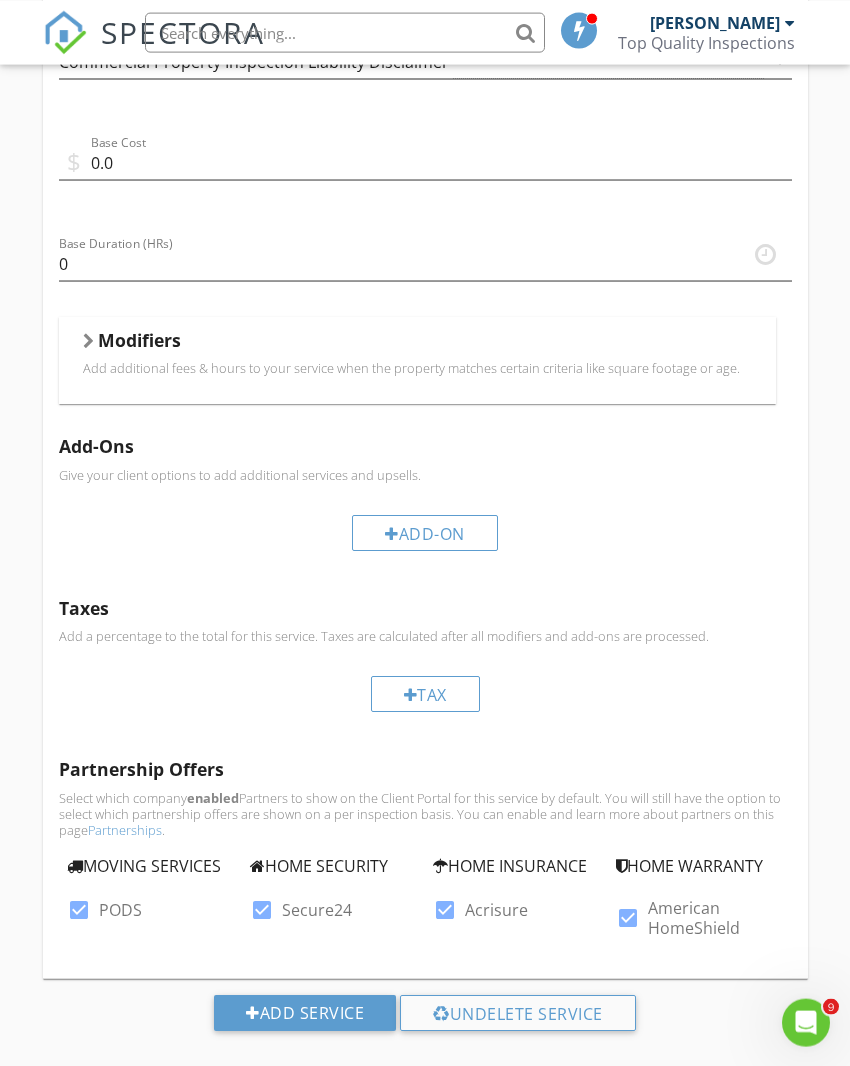 scroll, scrollTop: 1429, scrollLeft: 0, axis: vertical 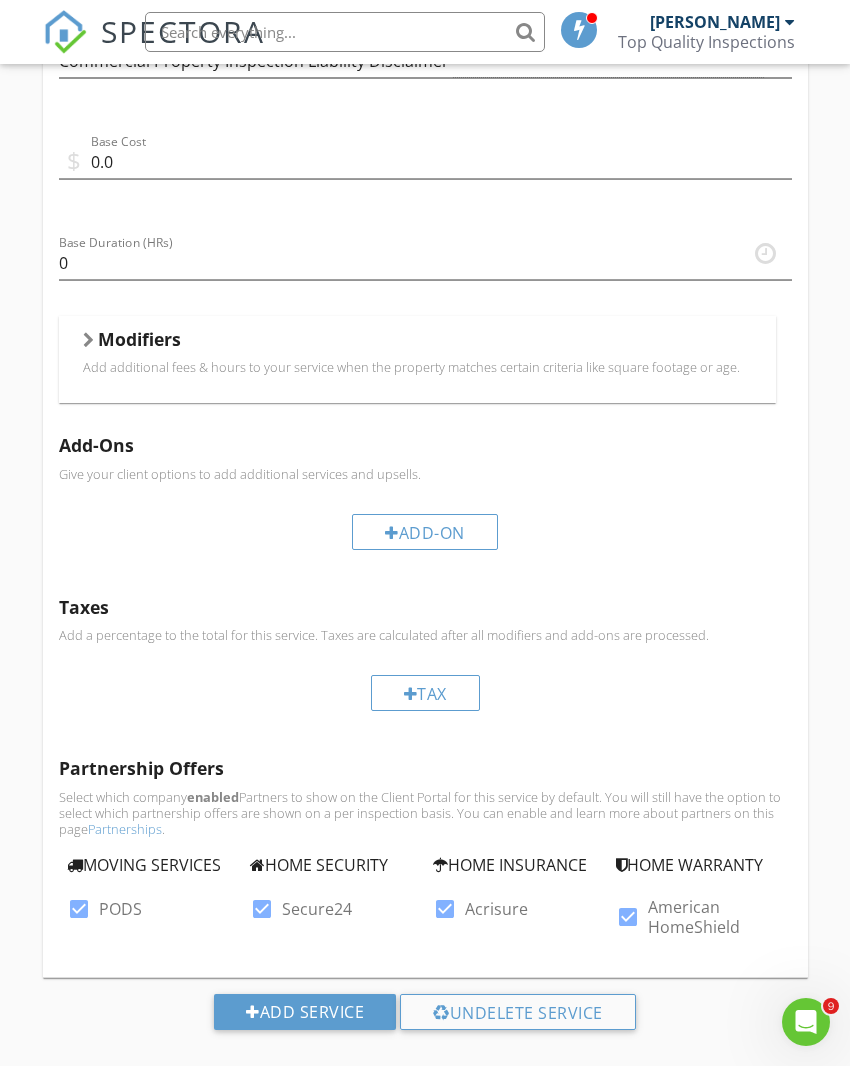 click on "Add Service" at bounding box center [305, 1012] 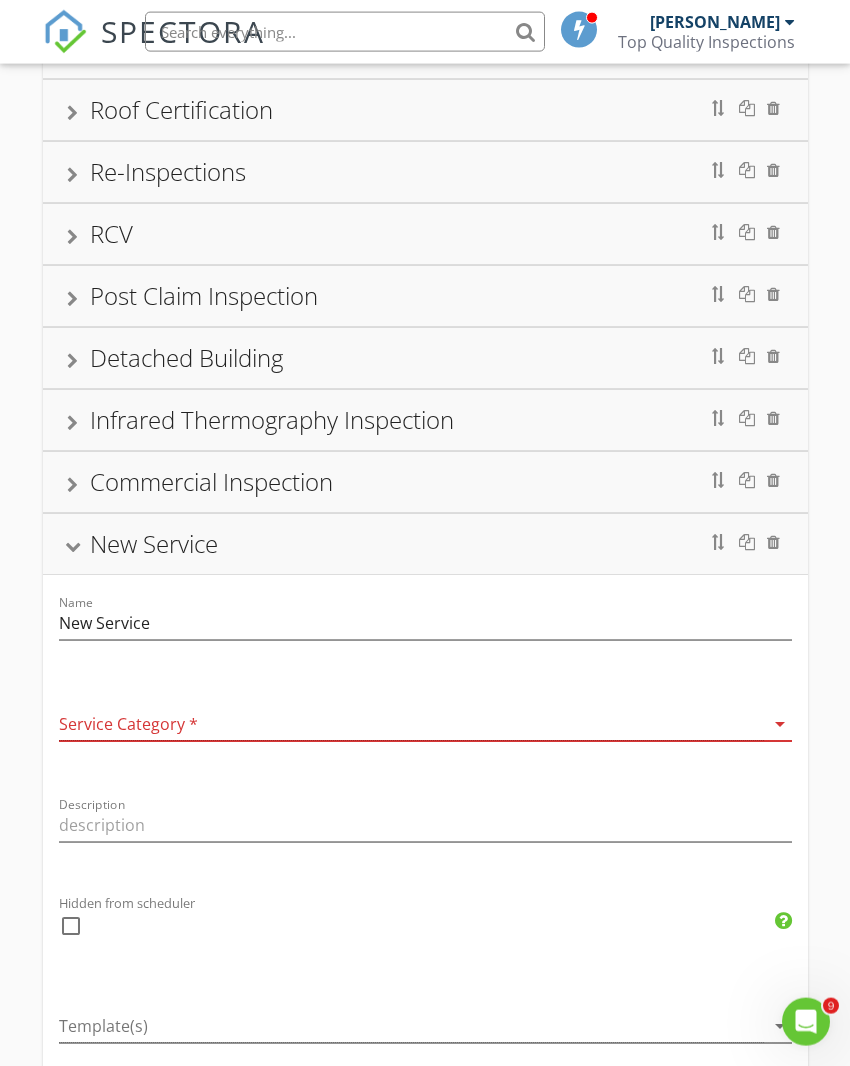 scroll, scrollTop: 425, scrollLeft: 0, axis: vertical 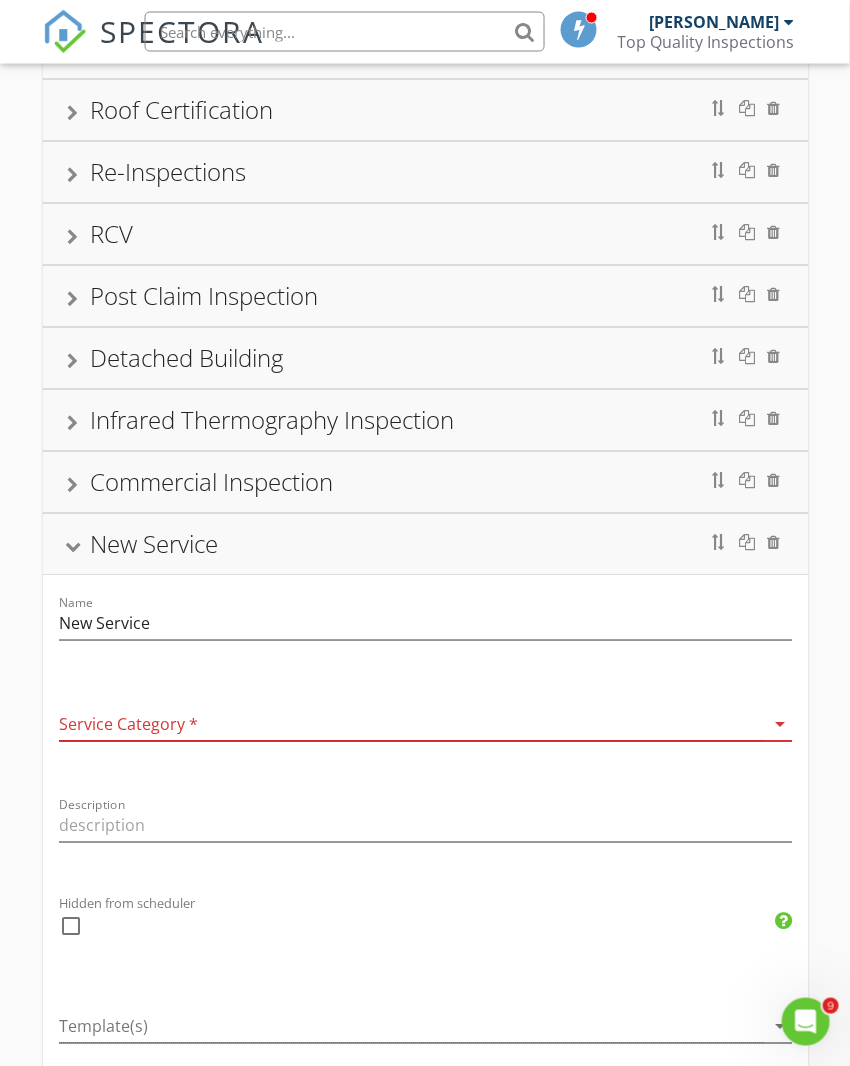 click at bounding box center [72, 546] 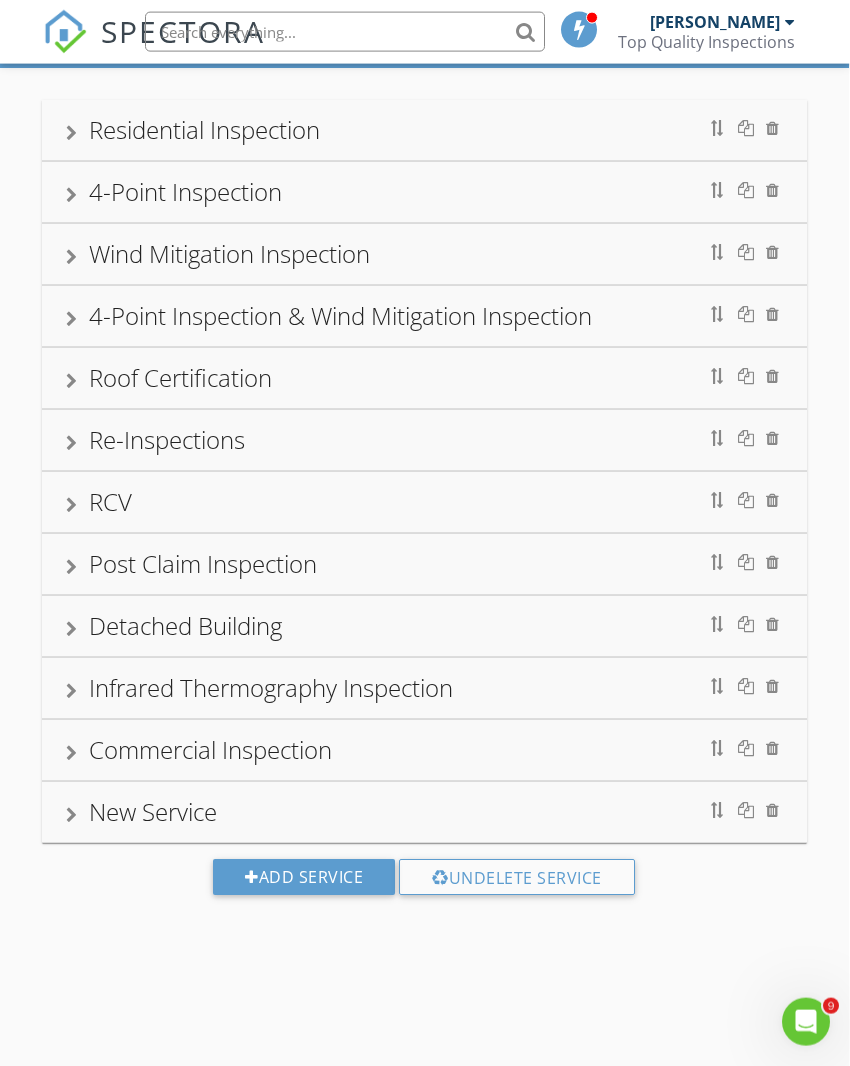 scroll, scrollTop: 130, scrollLeft: 1, axis: both 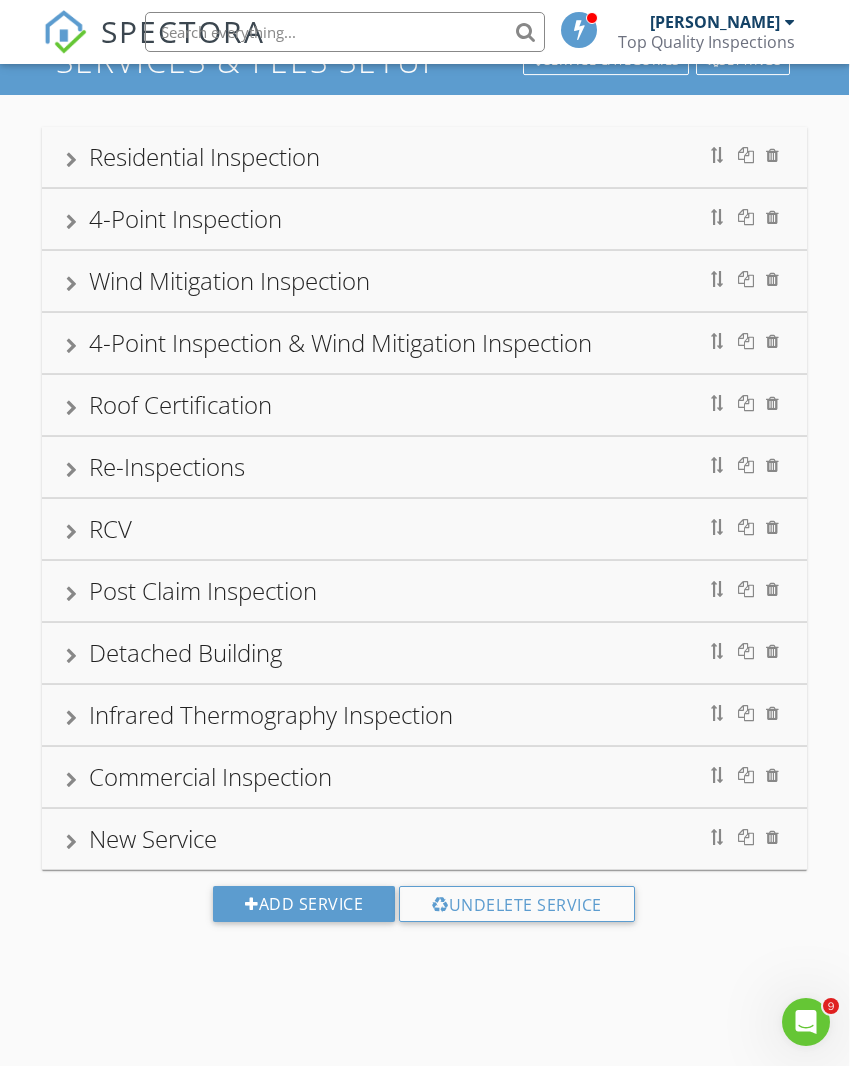 click at bounding box center [740, 837] 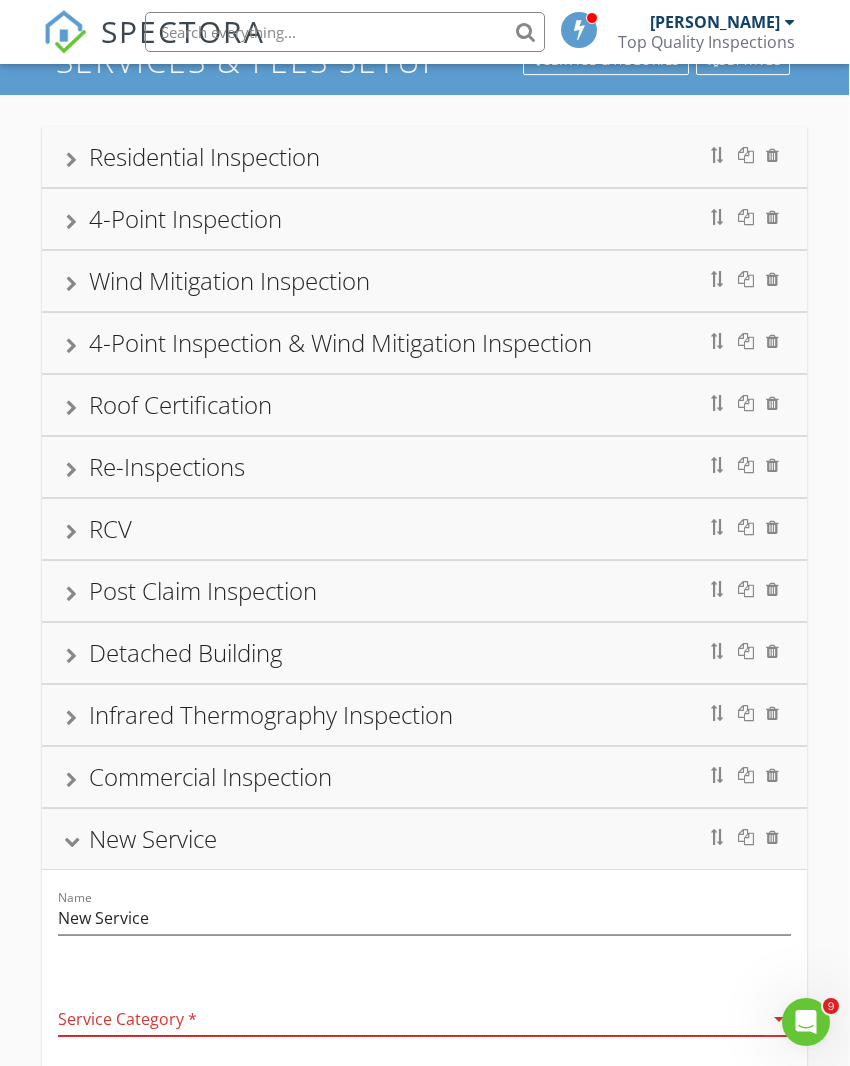 click at bounding box center [740, 837] 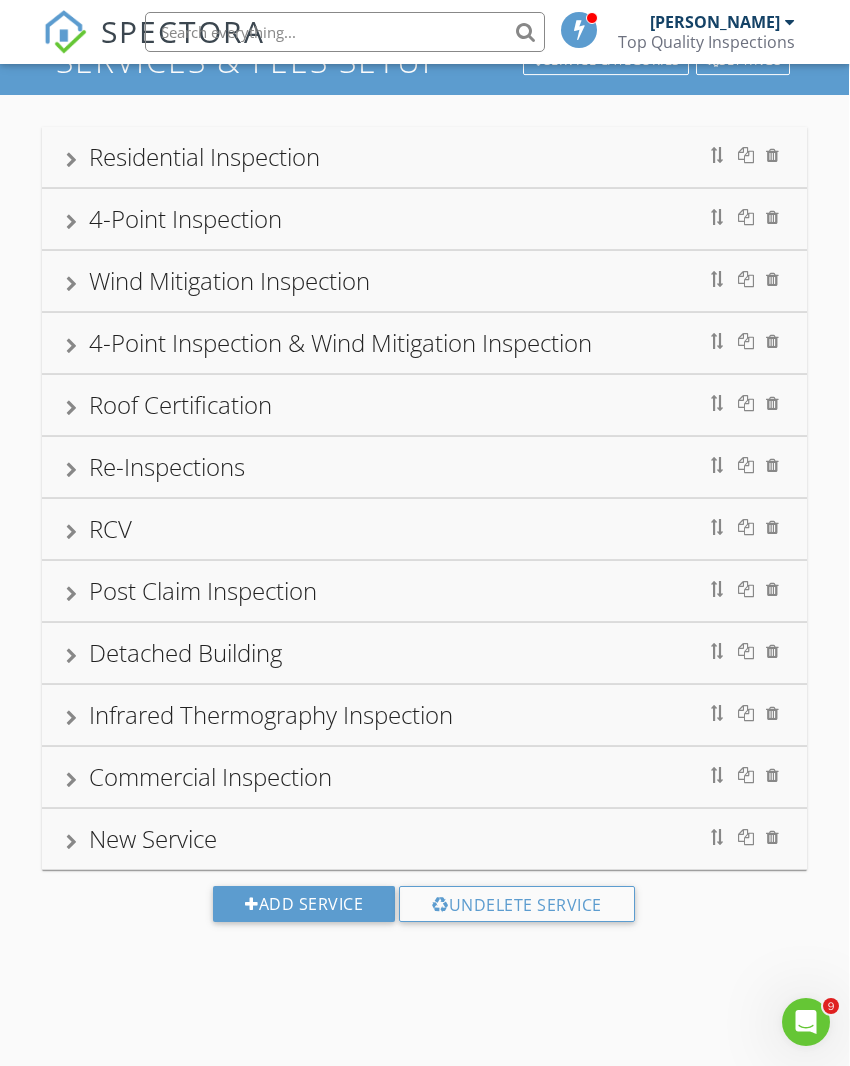 click at bounding box center (772, 837) 